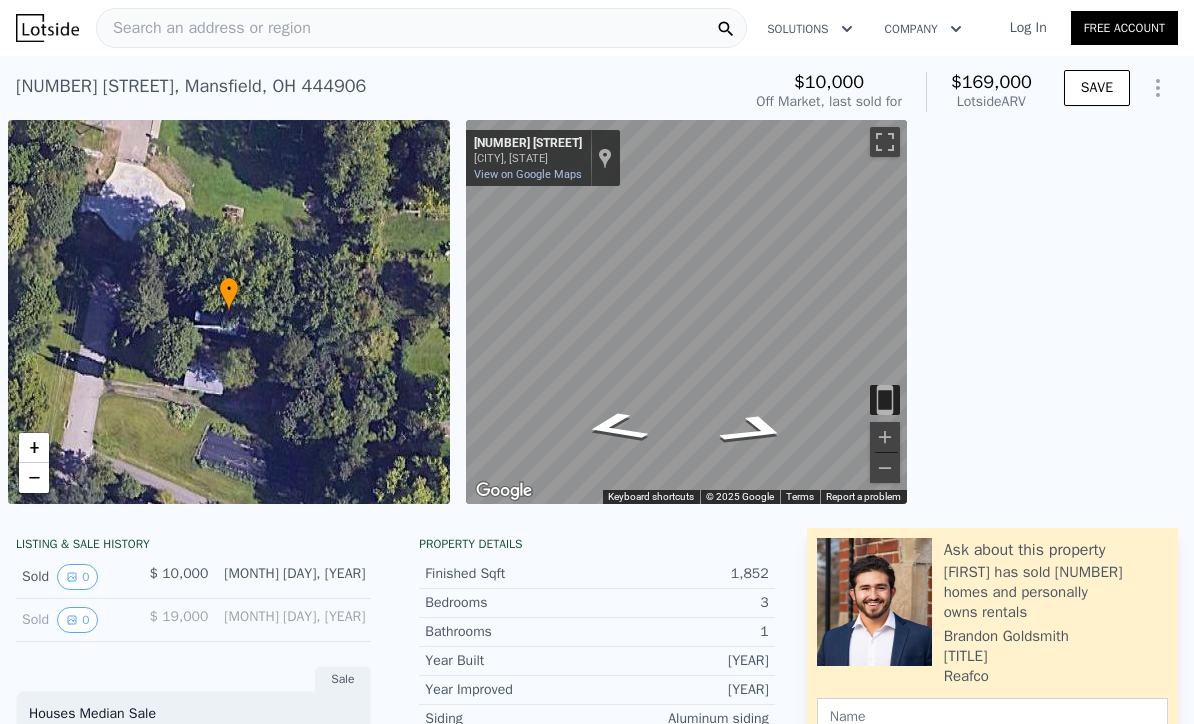 scroll, scrollTop: 0, scrollLeft: 0, axis: both 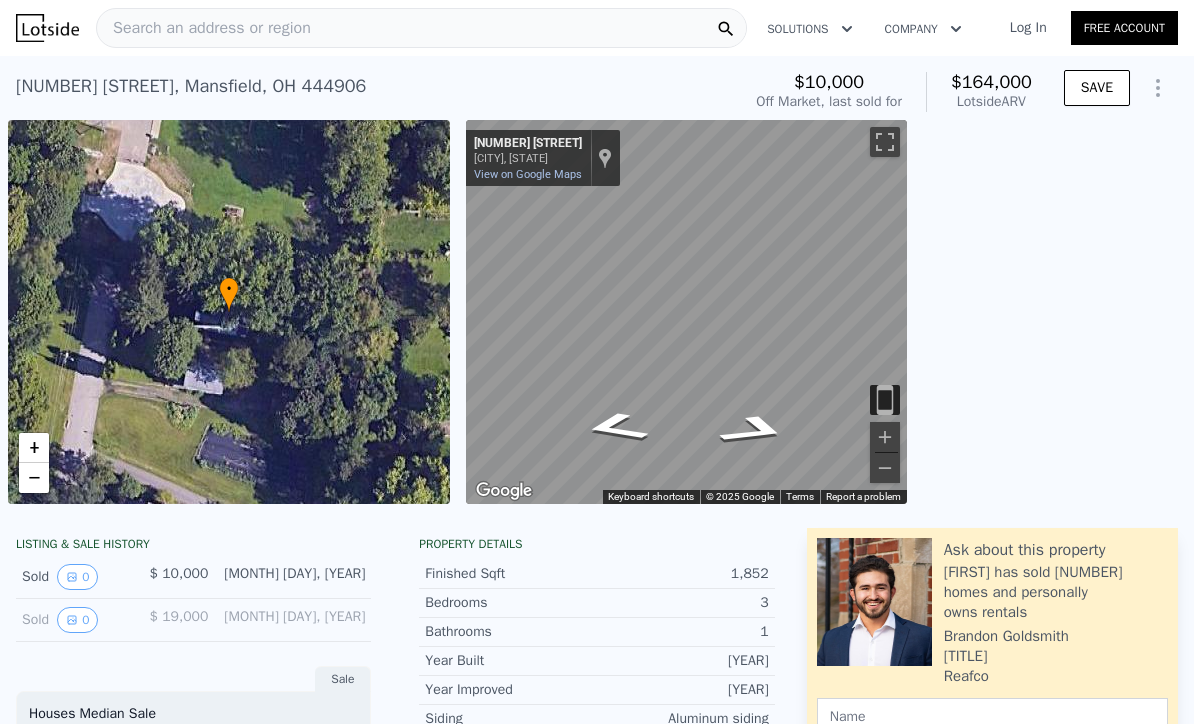 checkbox on "true" 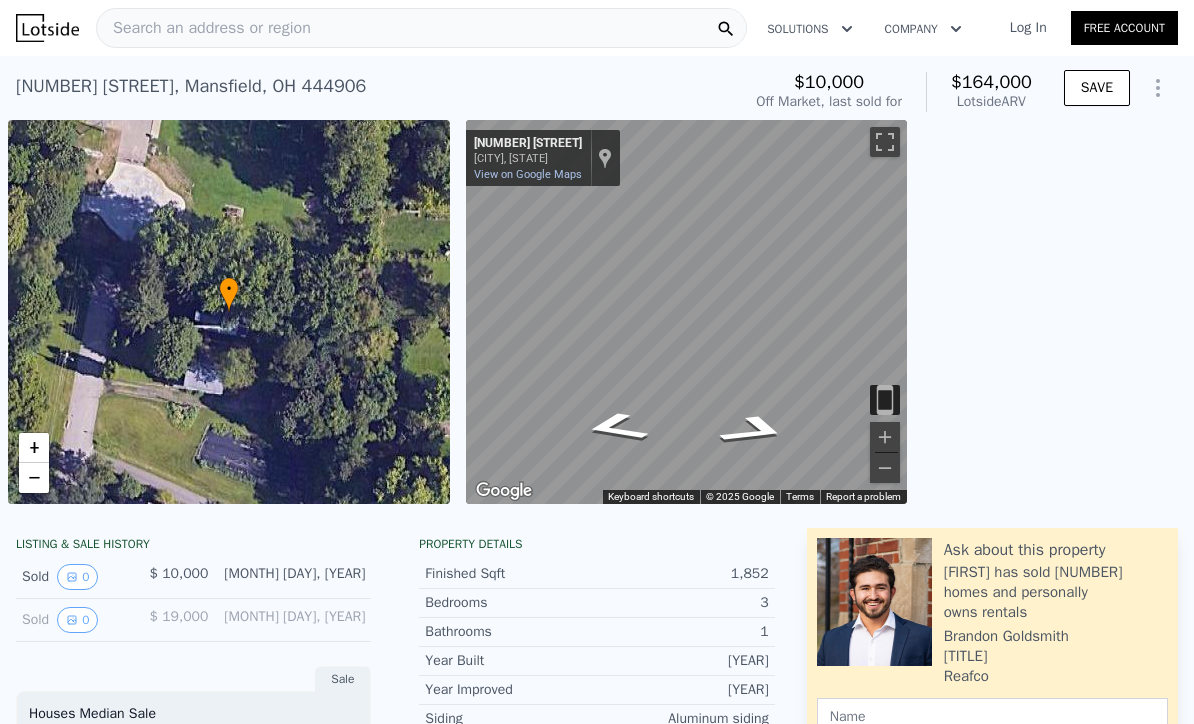 scroll, scrollTop: 0, scrollLeft: 0, axis: both 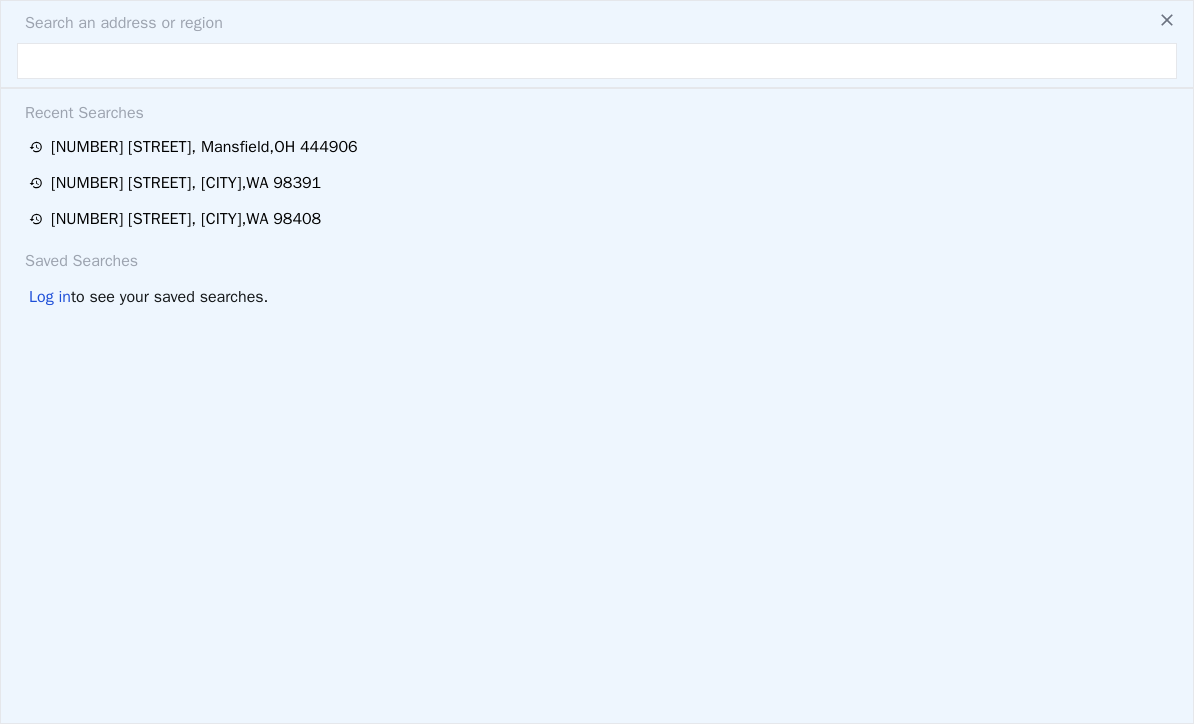 type on "2" 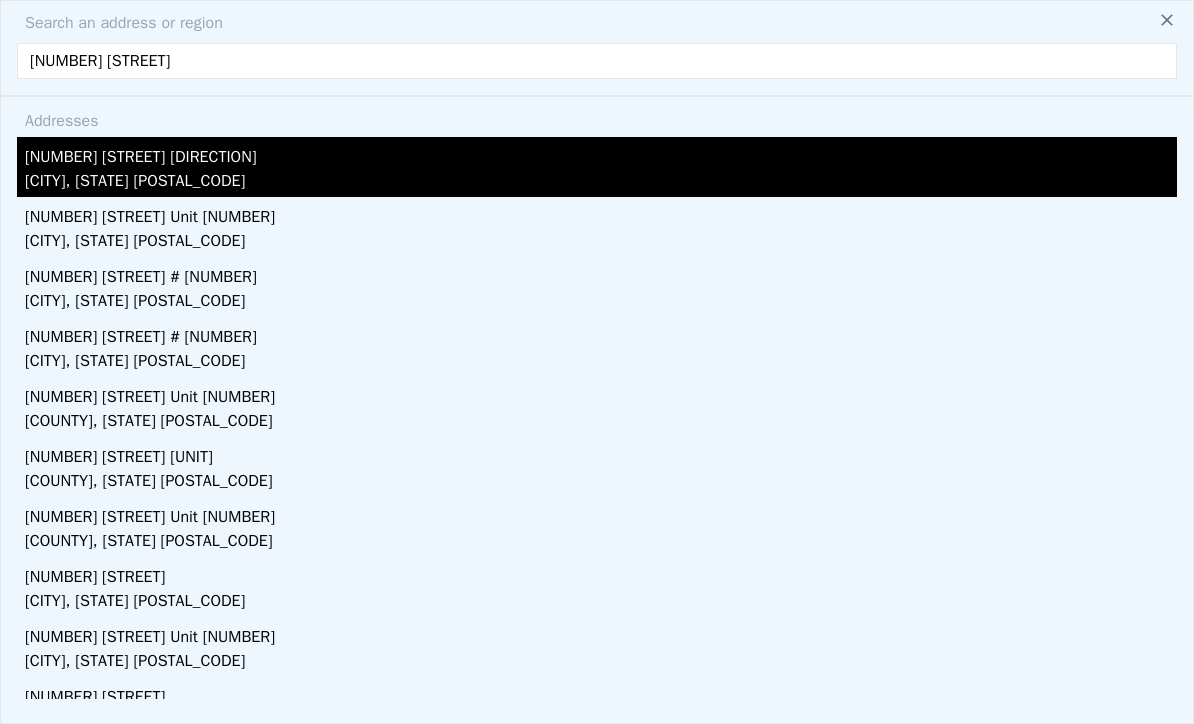 type on "4236 S Findl" 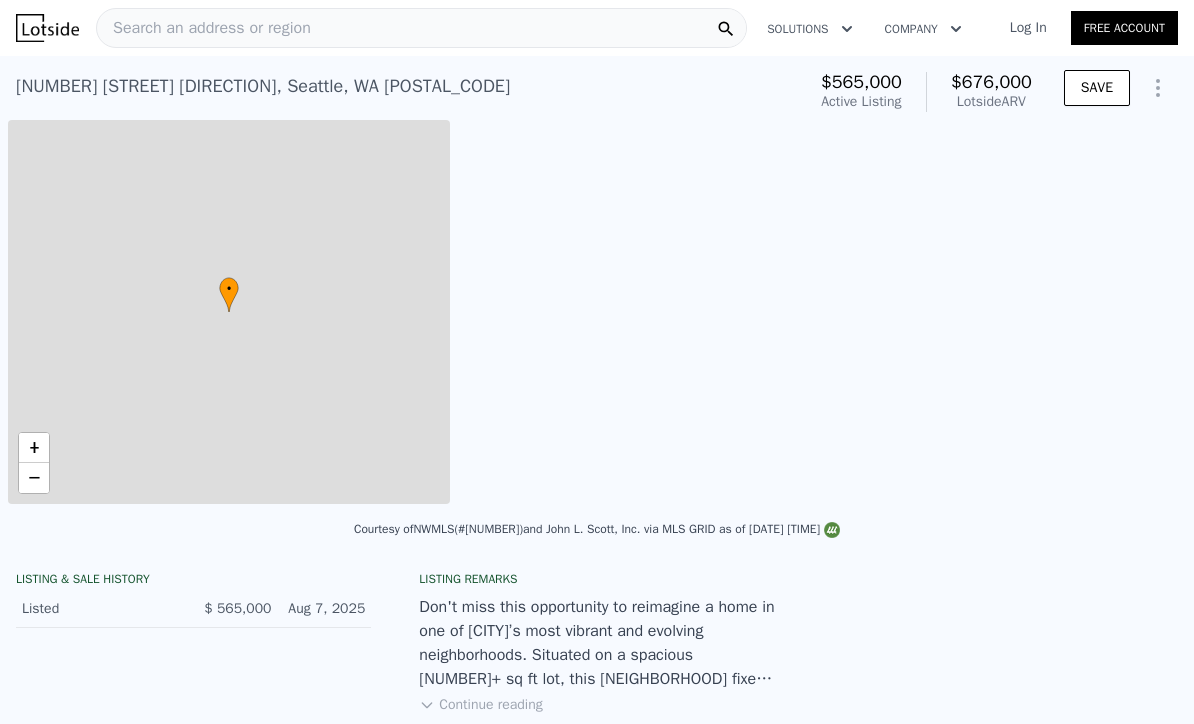 type on "1" 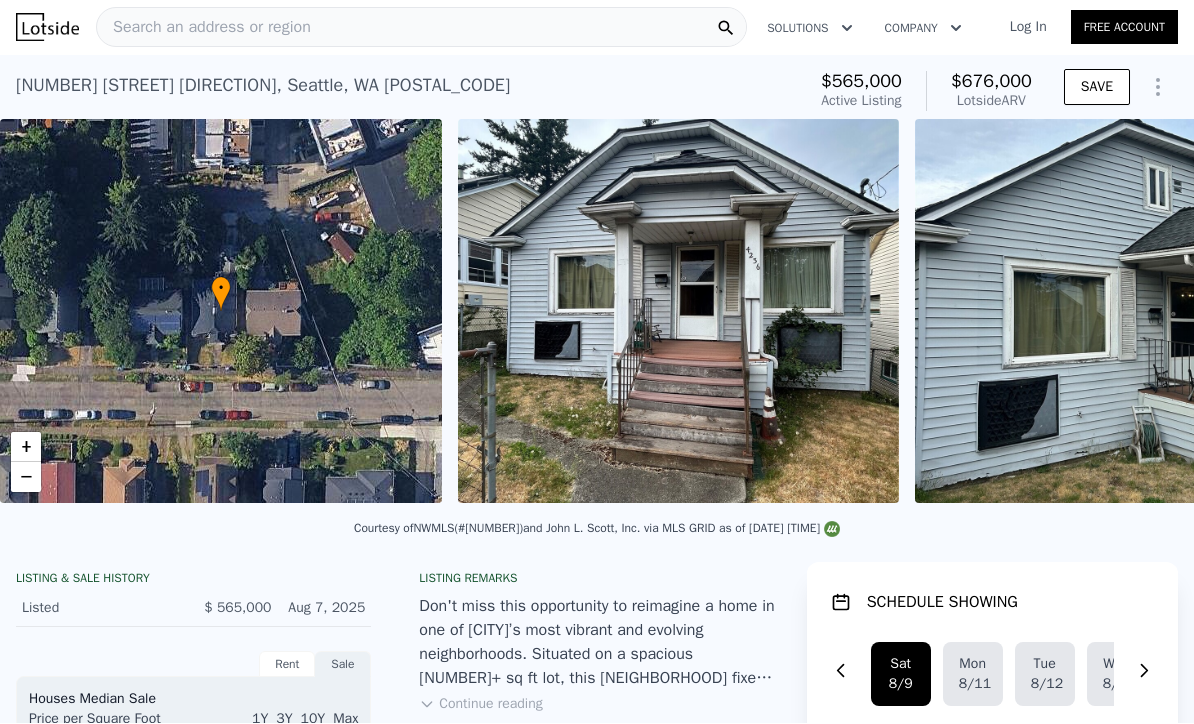 click on "Listing remarks" at bounding box center [596, 579] 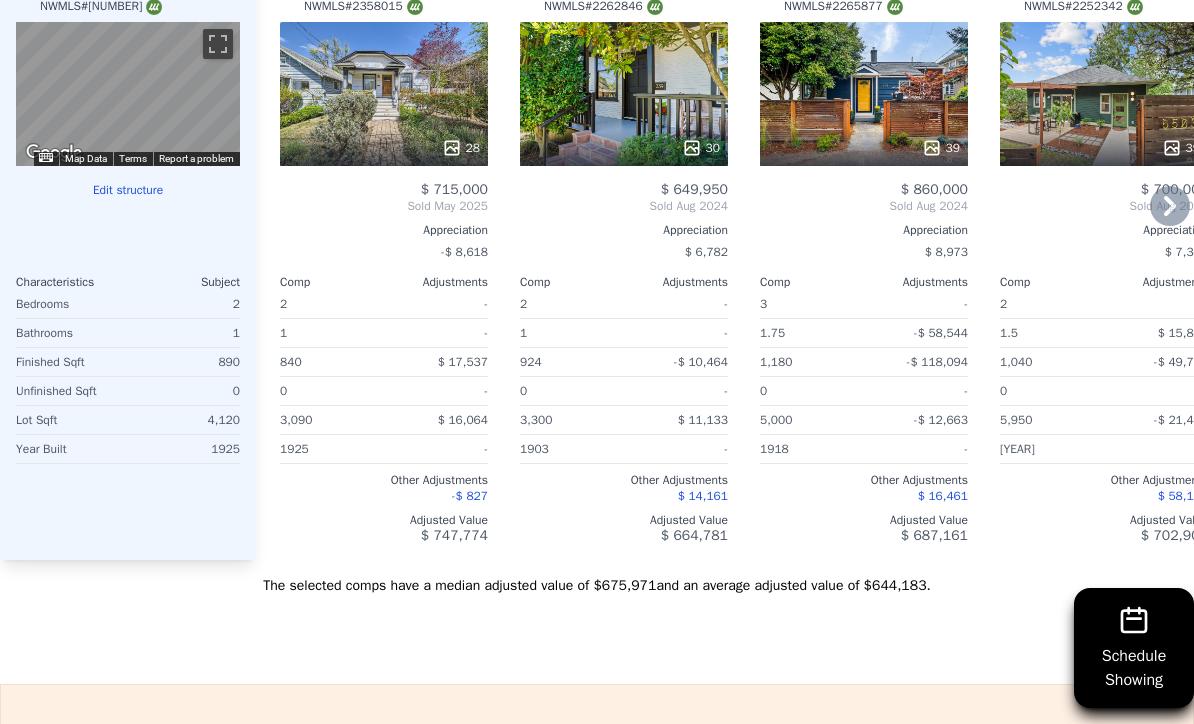 scroll, scrollTop: 2312, scrollLeft: 0, axis: vertical 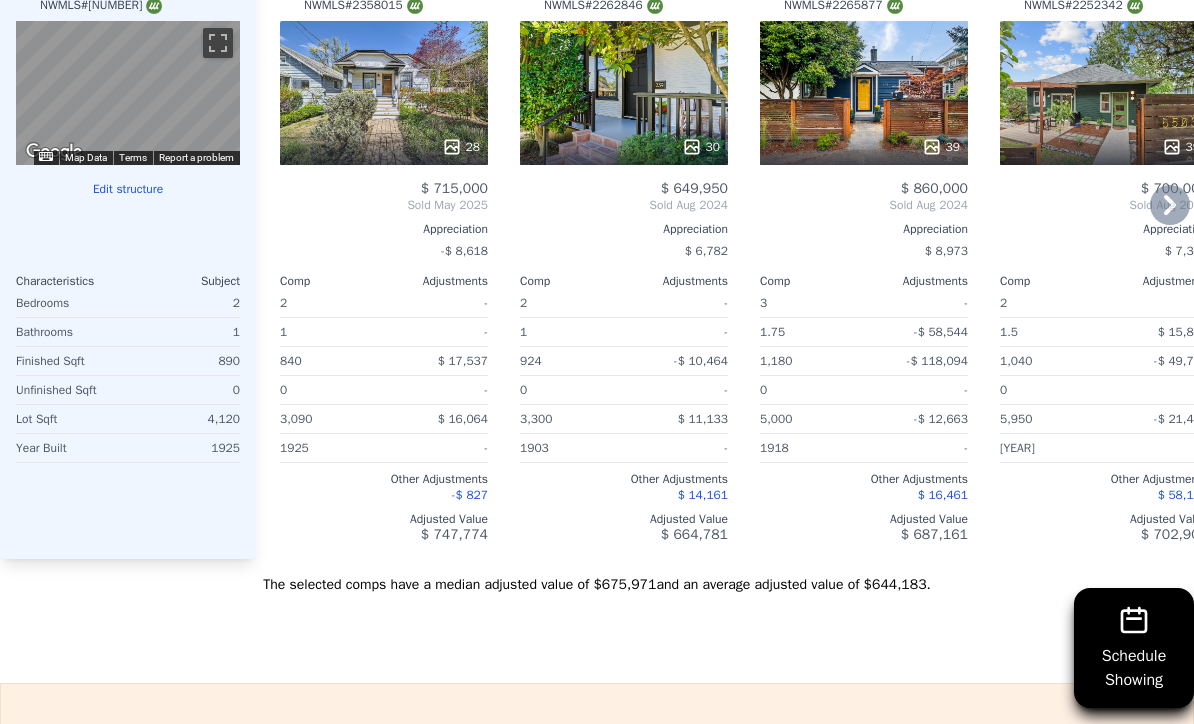 click on "28" at bounding box center [384, 93] 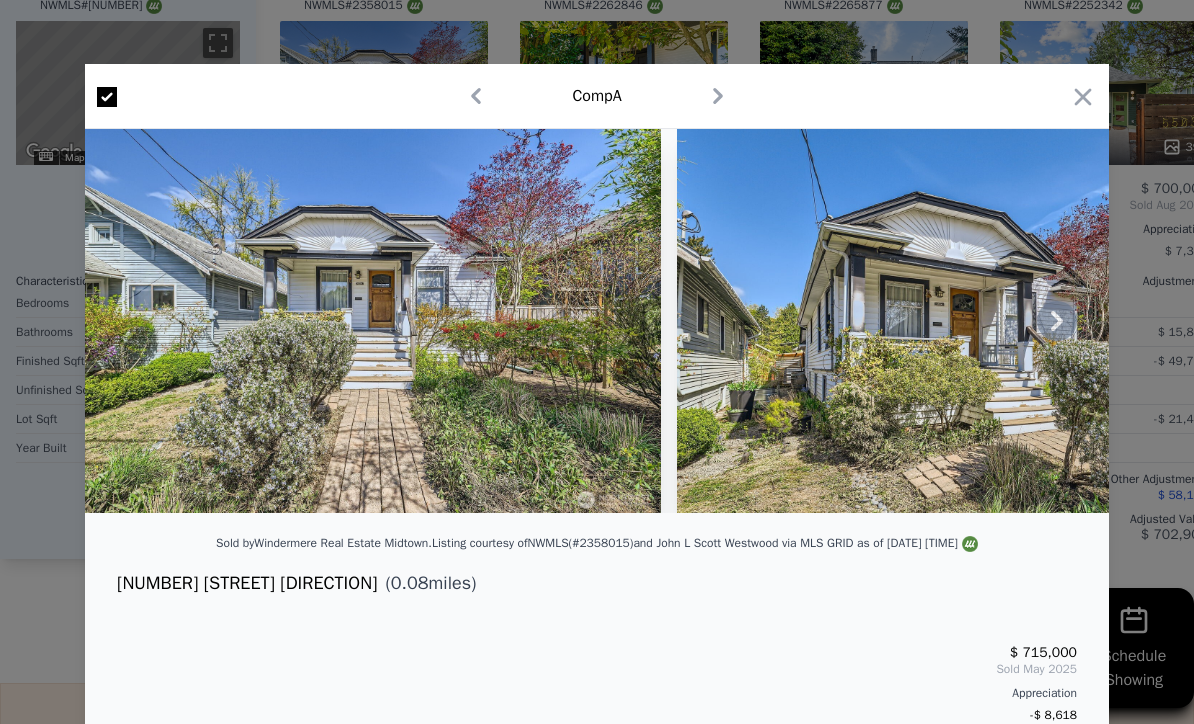 scroll, scrollTop: 0, scrollLeft: 0, axis: both 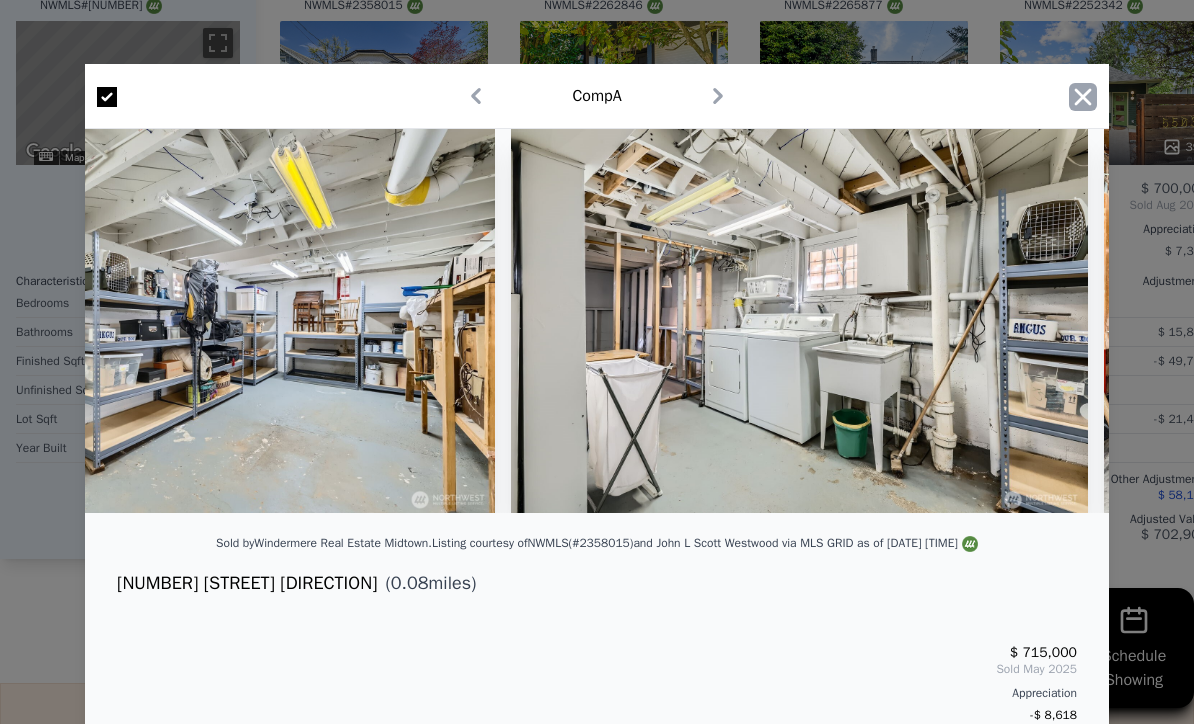 click 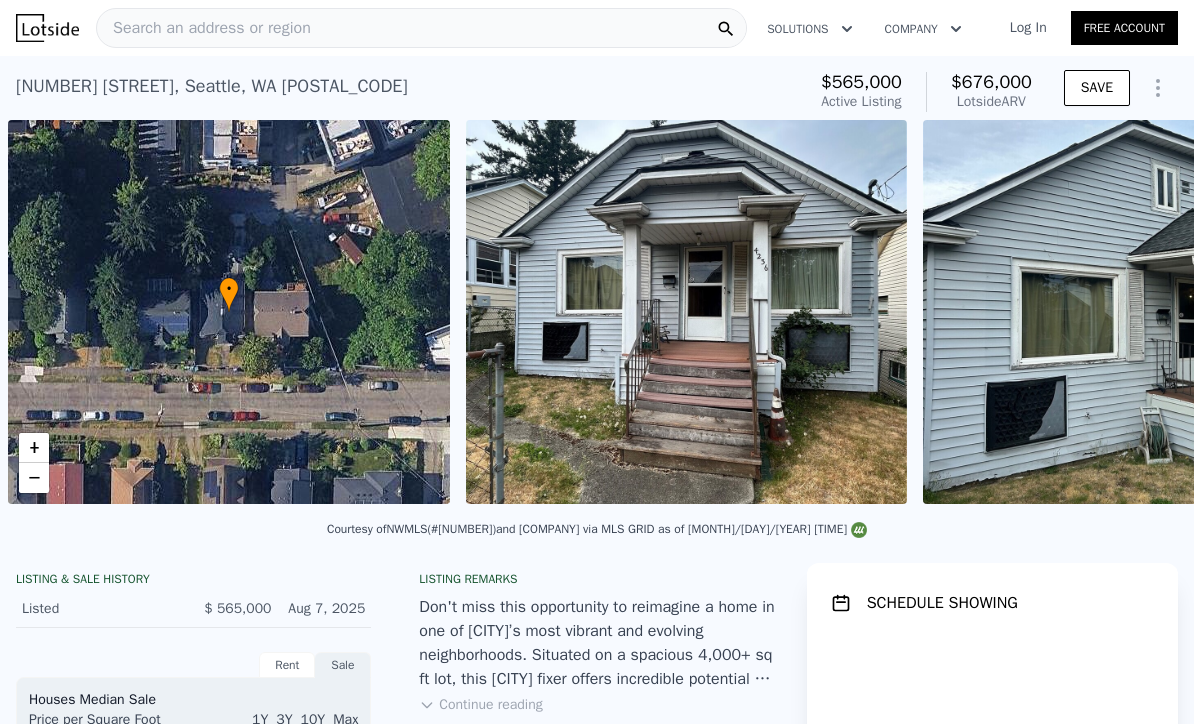 scroll, scrollTop: 0, scrollLeft: 0, axis: both 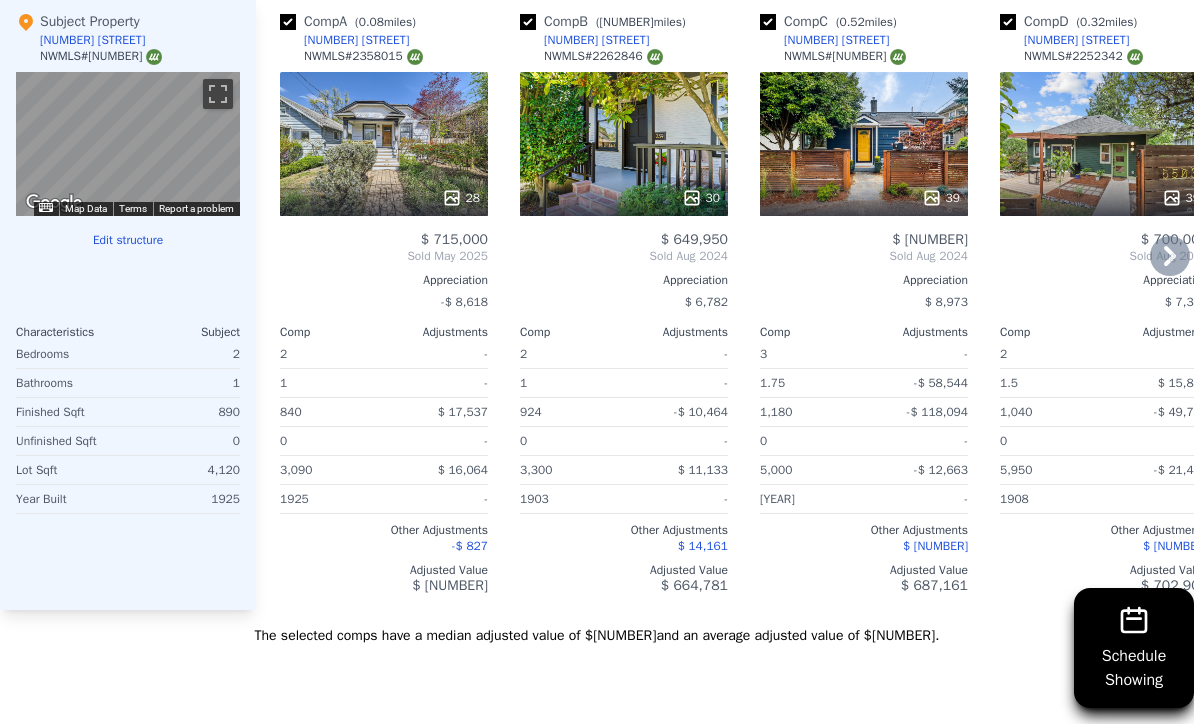 click on "30" at bounding box center [624, 144] 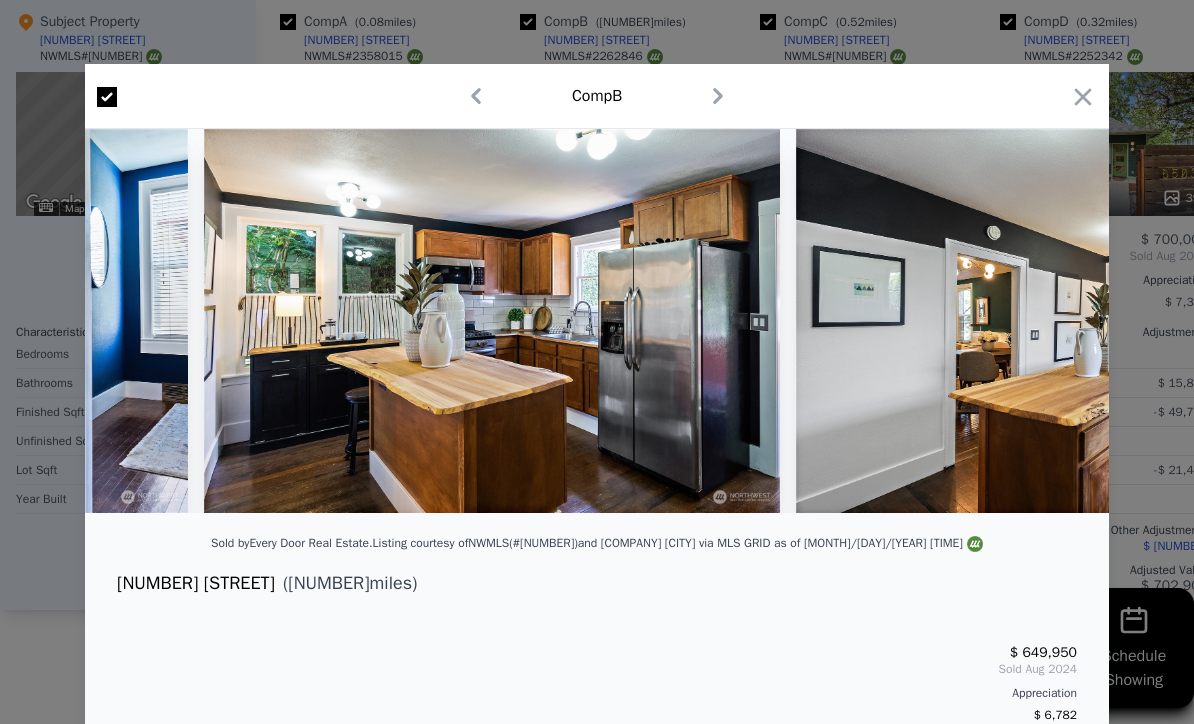 scroll, scrollTop: 0, scrollLeft: 6403, axis: horizontal 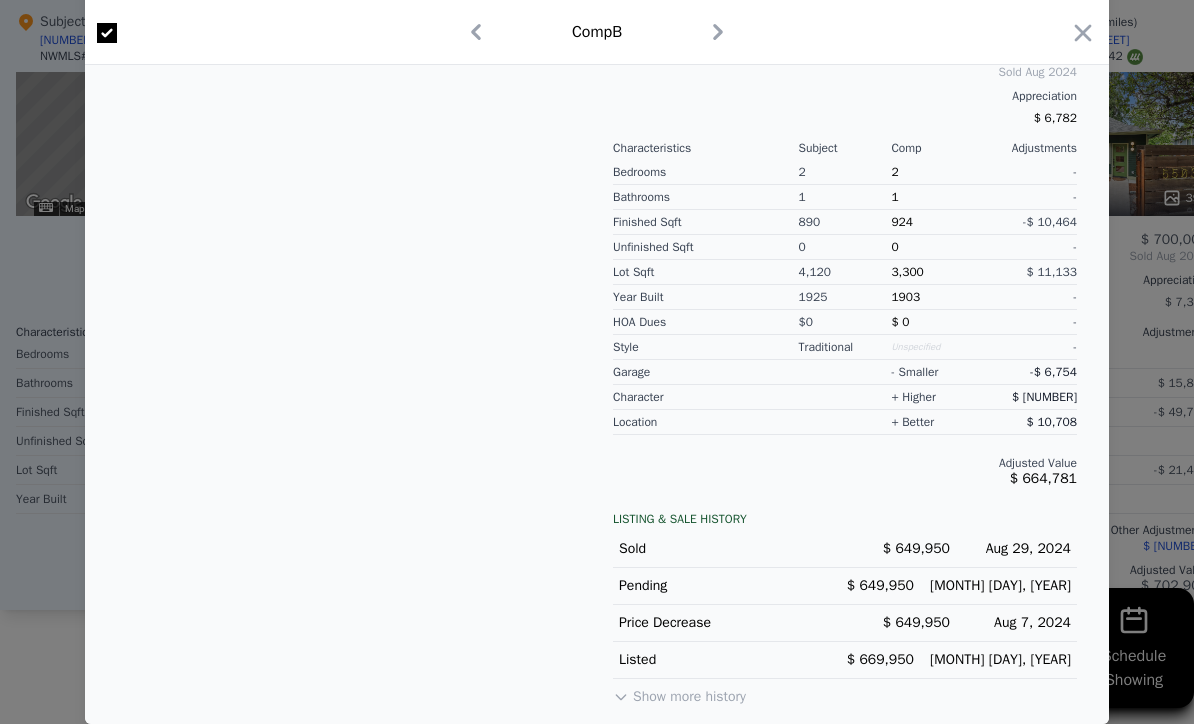 click on "Show more history" at bounding box center [679, 693] 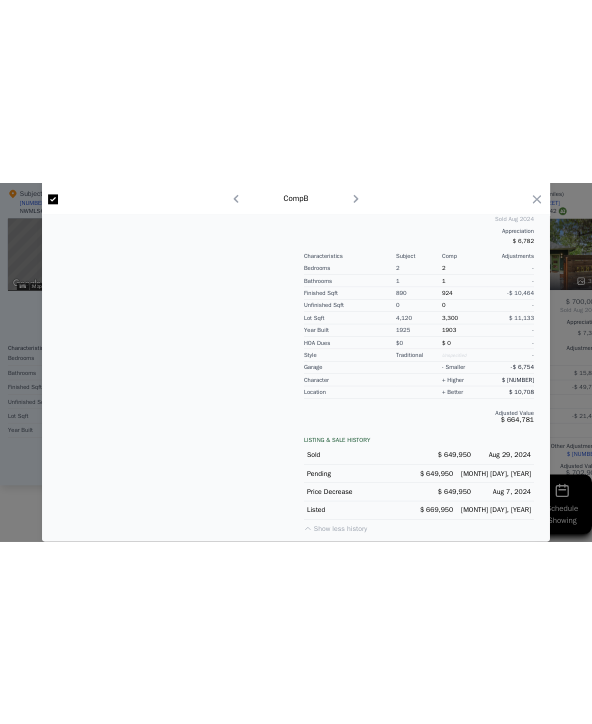 scroll, scrollTop: 596, scrollLeft: 0, axis: vertical 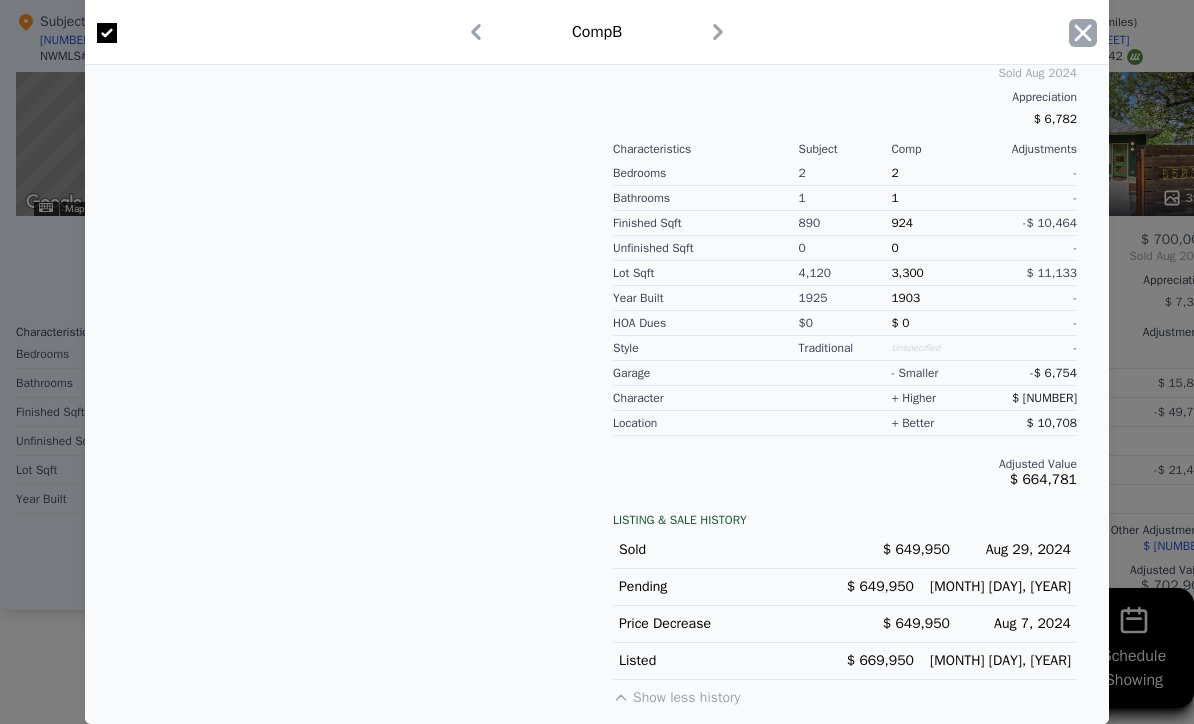 click 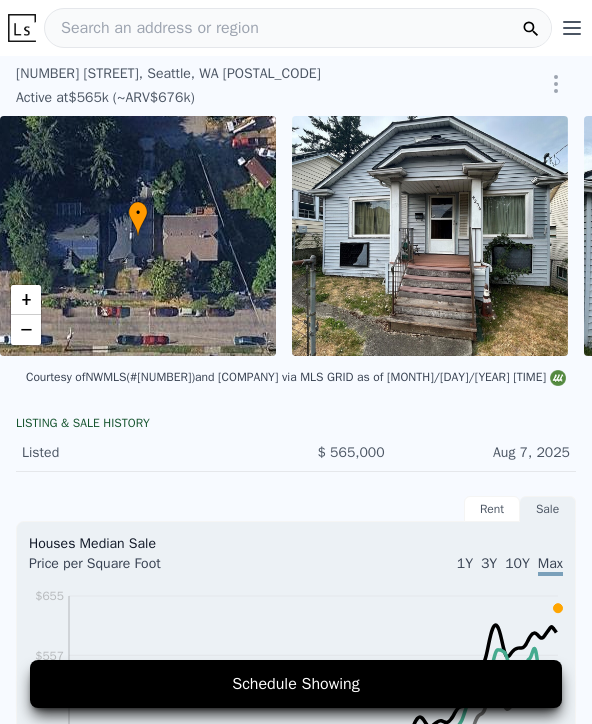 scroll, scrollTop: 0, scrollLeft: 0, axis: both 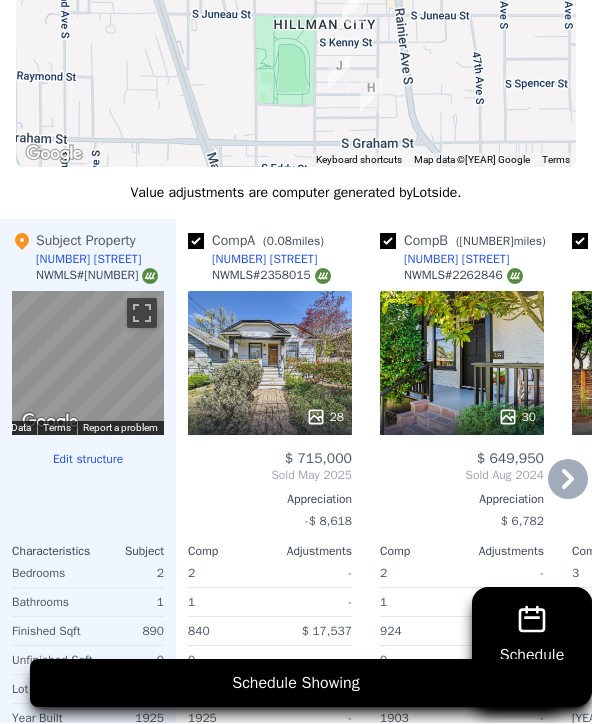 click 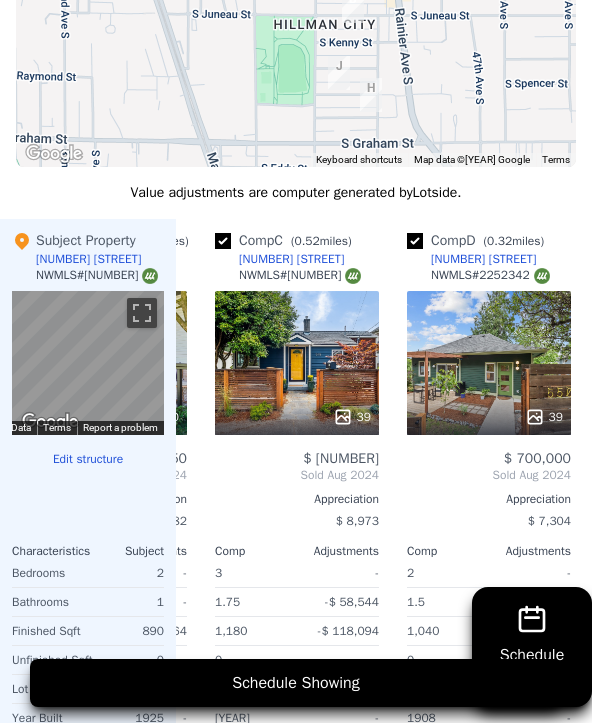 scroll, scrollTop: 0, scrollLeft: 480, axis: horizontal 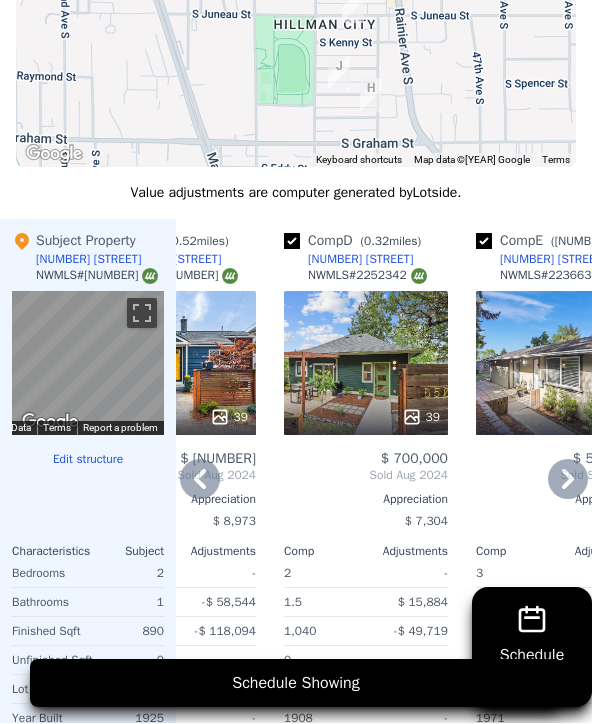 click 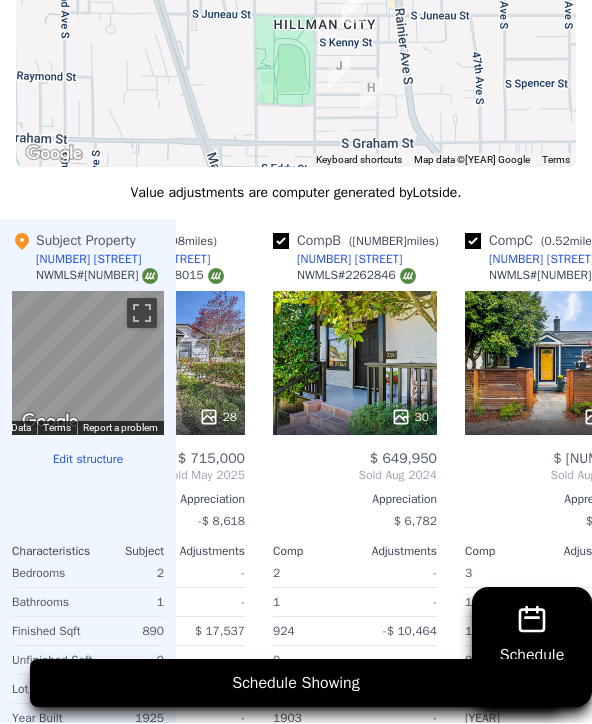 scroll, scrollTop: 0, scrollLeft: 0, axis: both 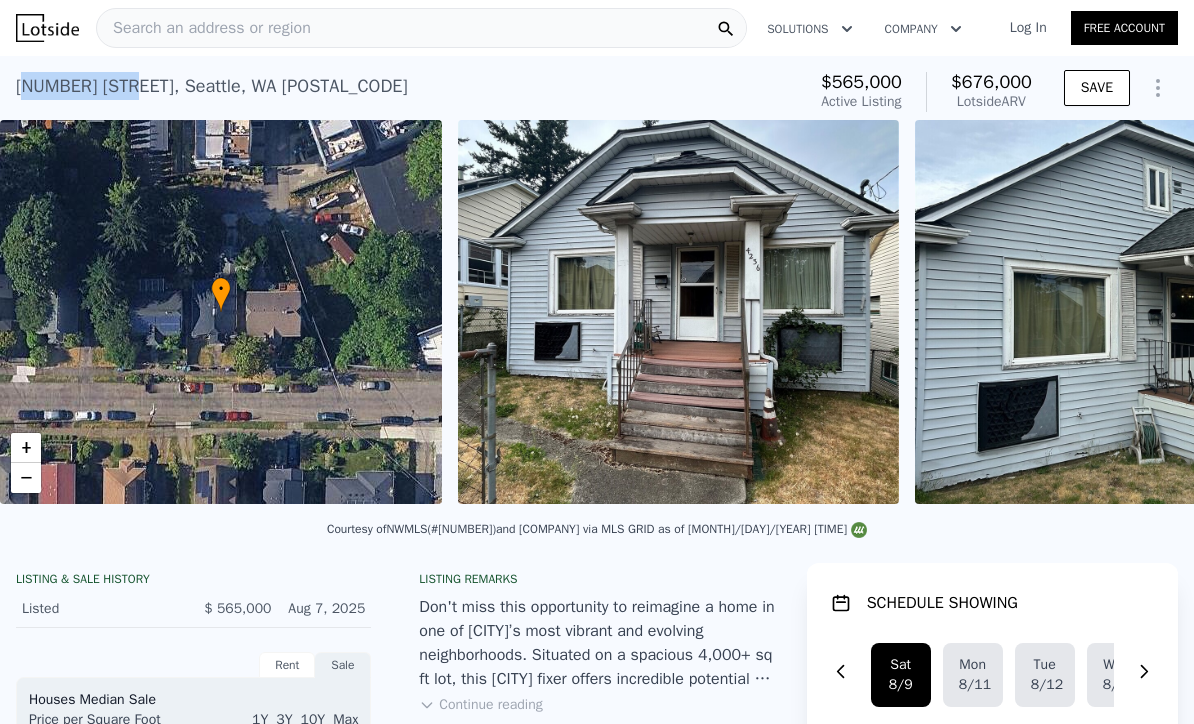 drag, startPoint x: 23, startPoint y: 81, endPoint x: 135, endPoint y: 81, distance: 112 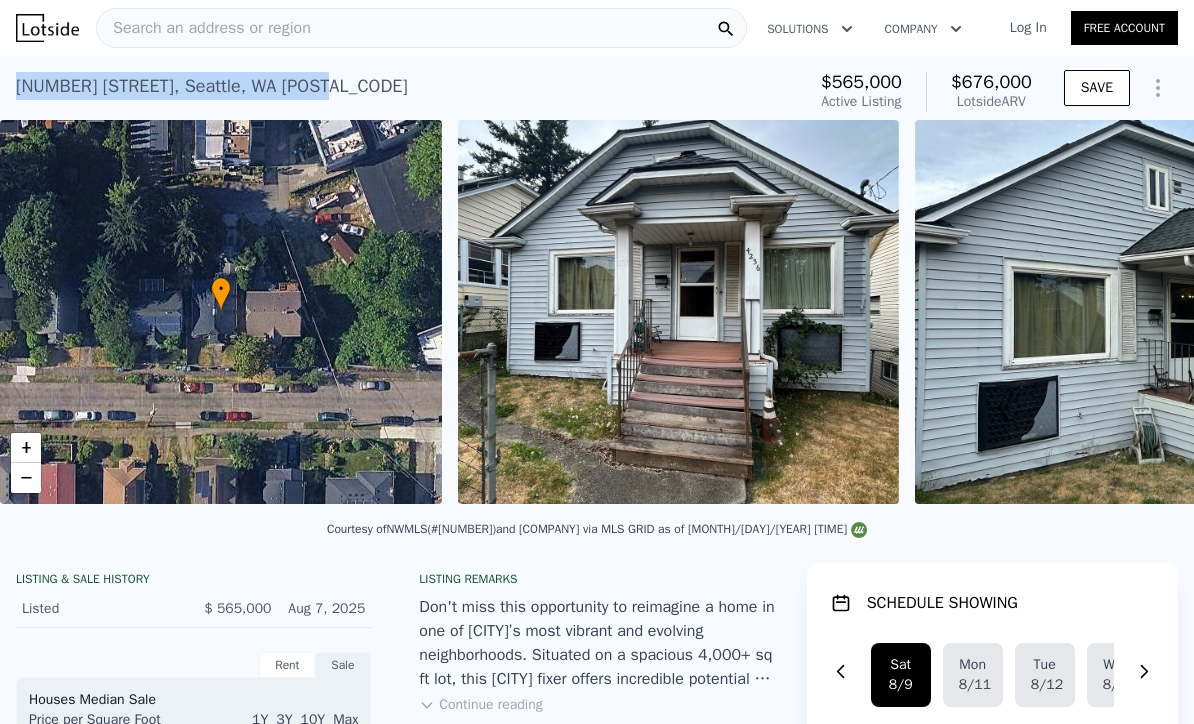 drag, startPoint x: 20, startPoint y: 85, endPoint x: 327, endPoint y: 79, distance: 307.05862 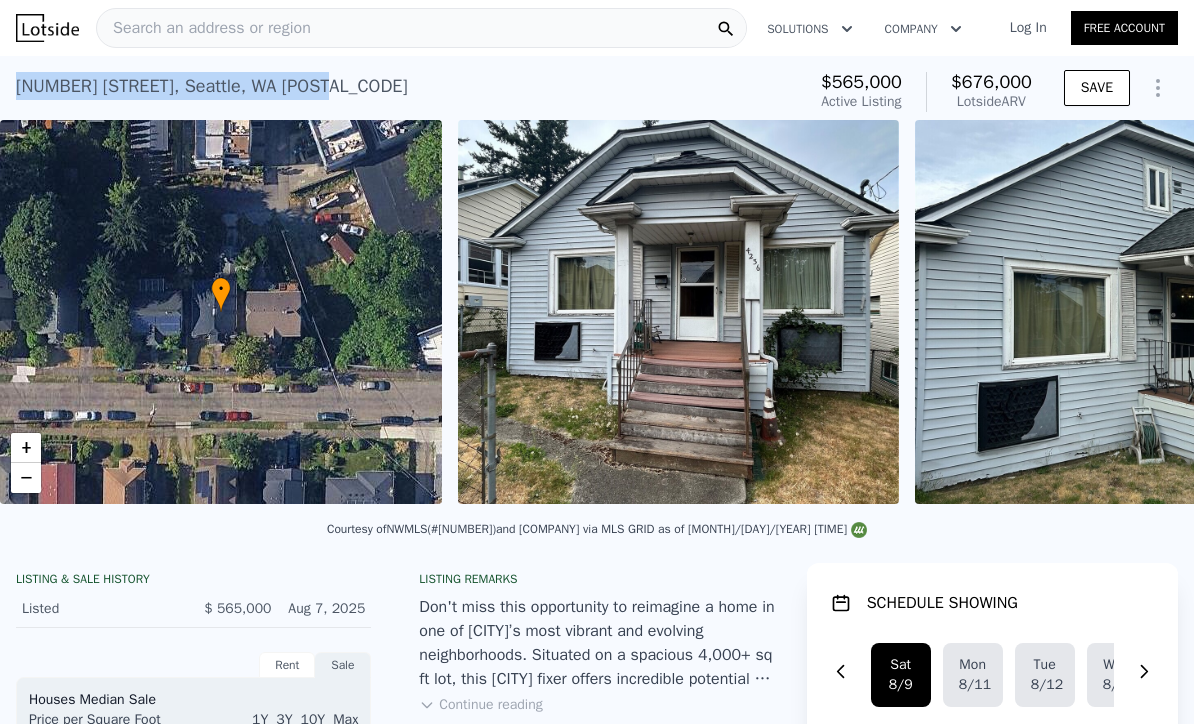 copy on "[NUMBER] [STREET] ,   [CITY] ,   [STATE]   [POSTAL_CODE]" 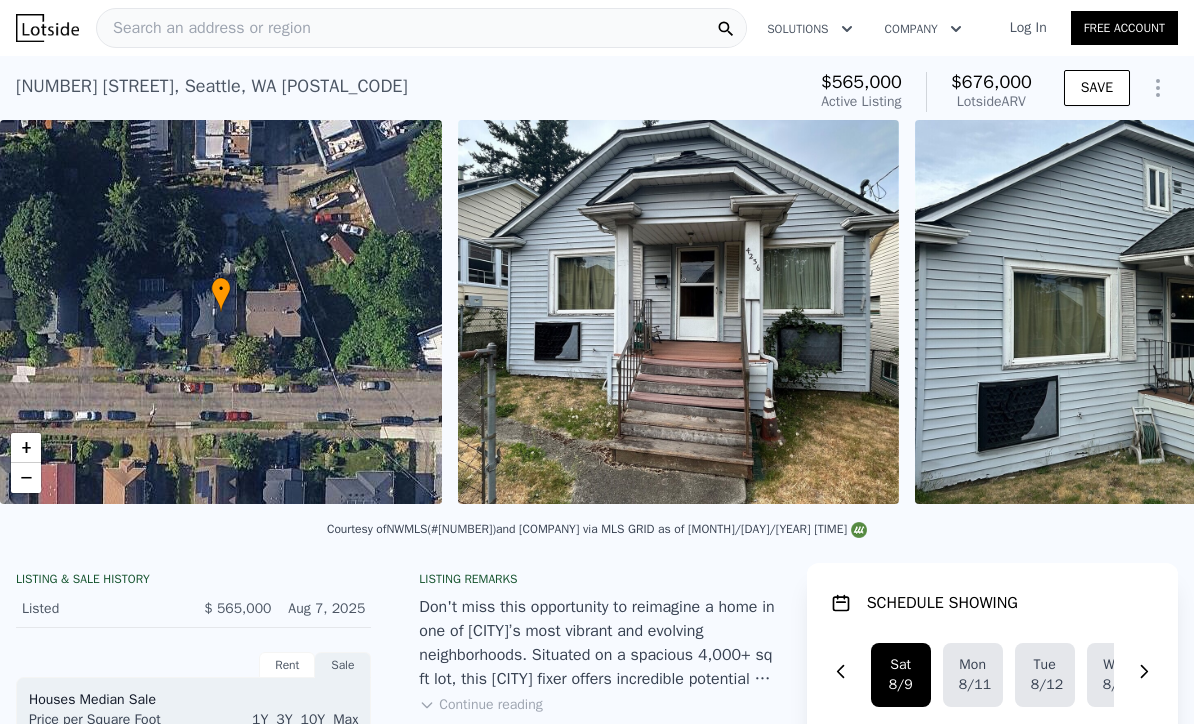 click on "Search an address or region" at bounding box center [421, 28] 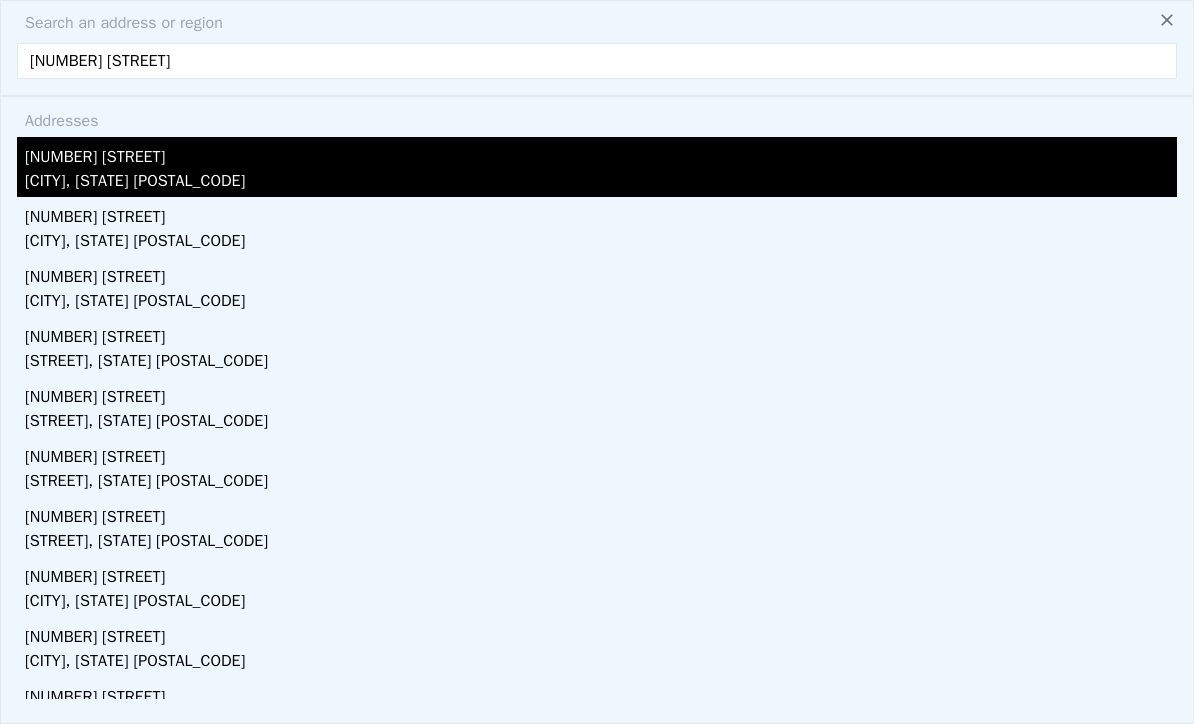 type on "[NUMBER] [STREET]" 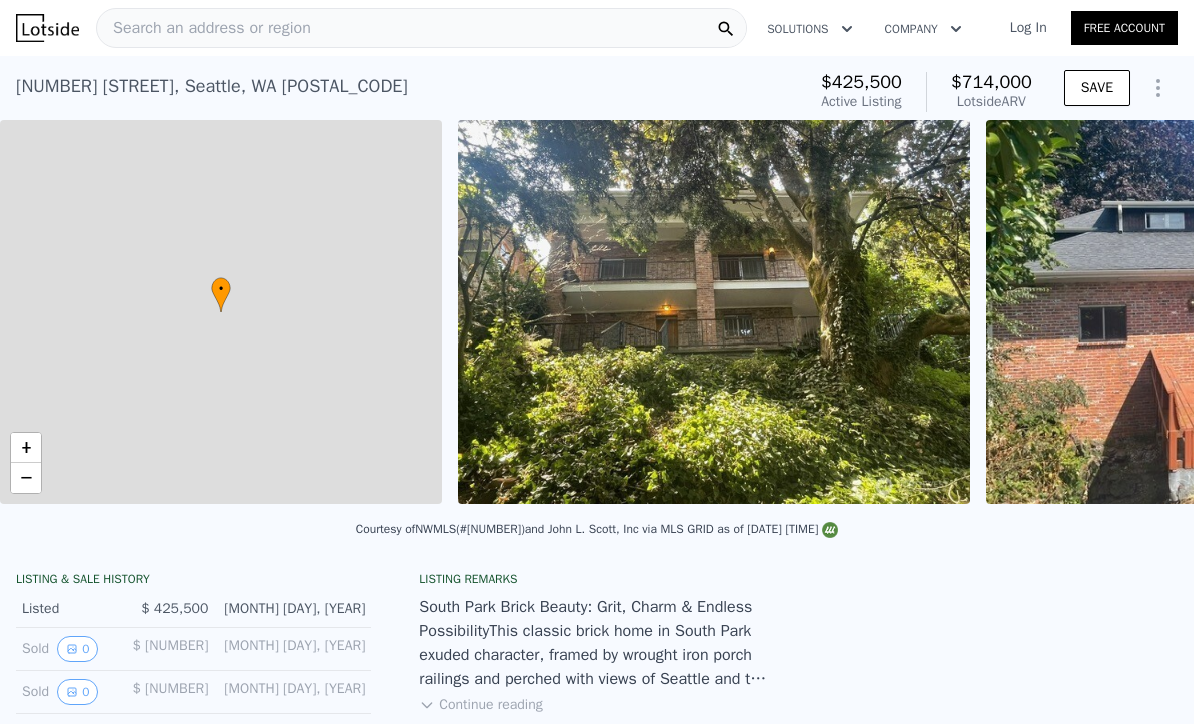 type on "2" 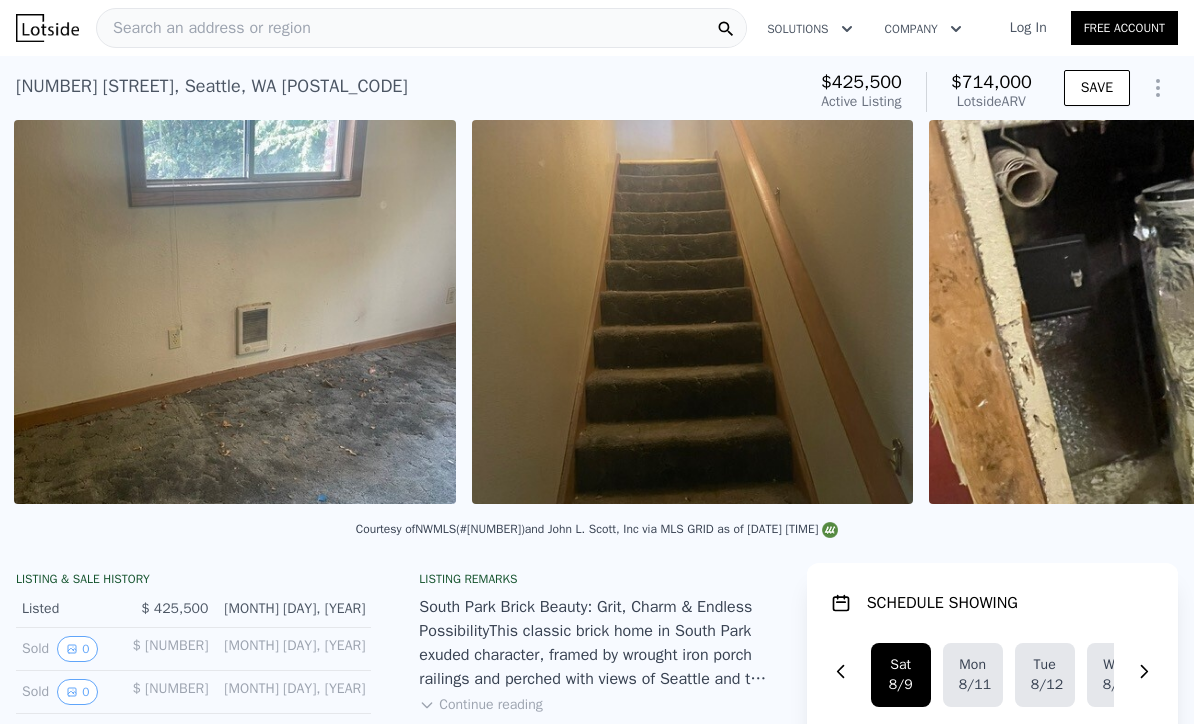 scroll, scrollTop: 0, scrollLeft: 9750, axis: horizontal 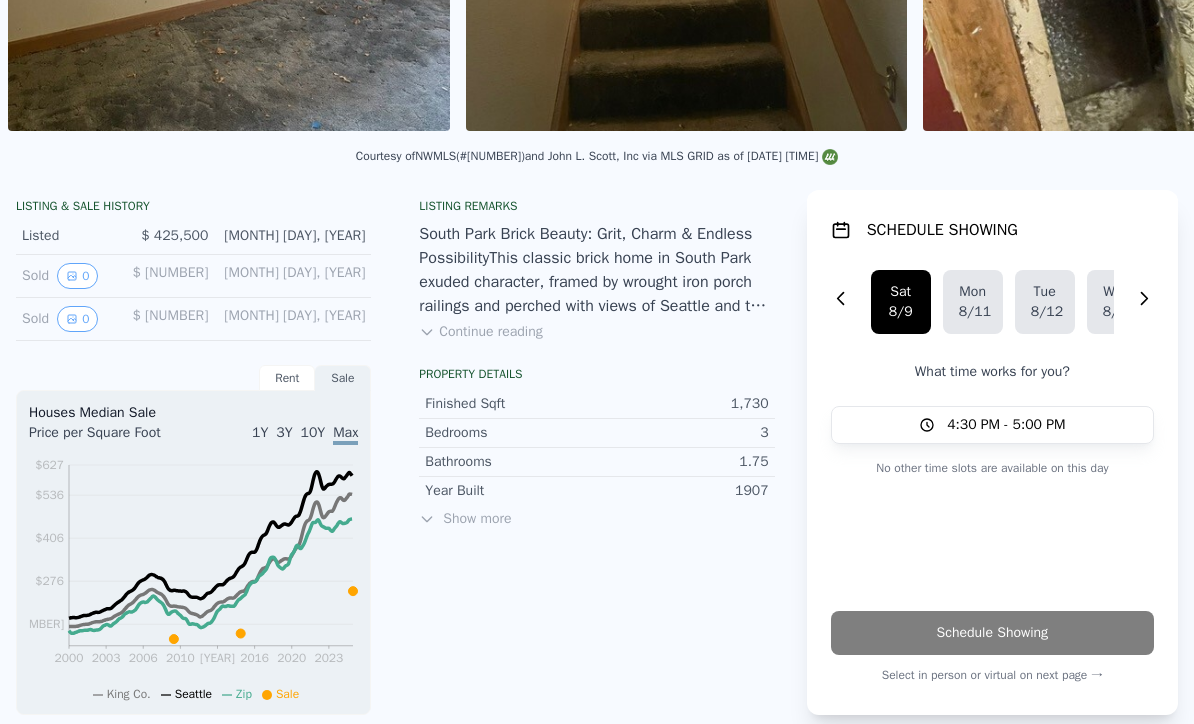click on "Show more" at bounding box center (596, 519) 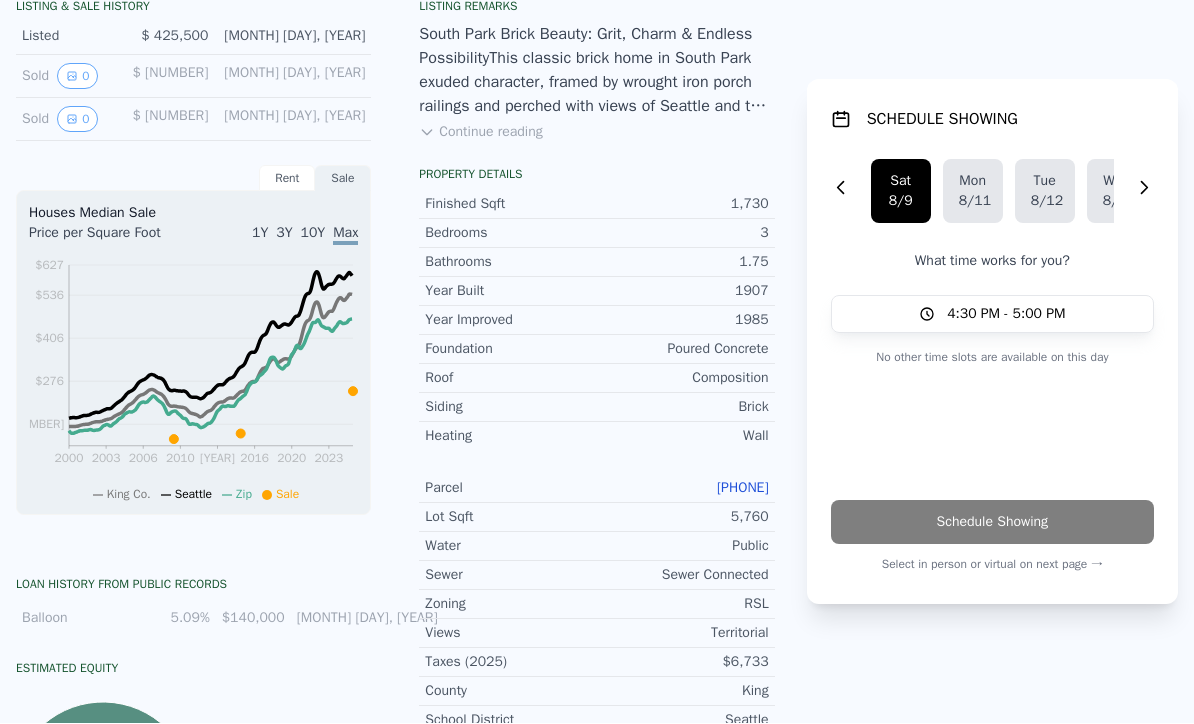 scroll, scrollTop: 572, scrollLeft: 0, axis: vertical 